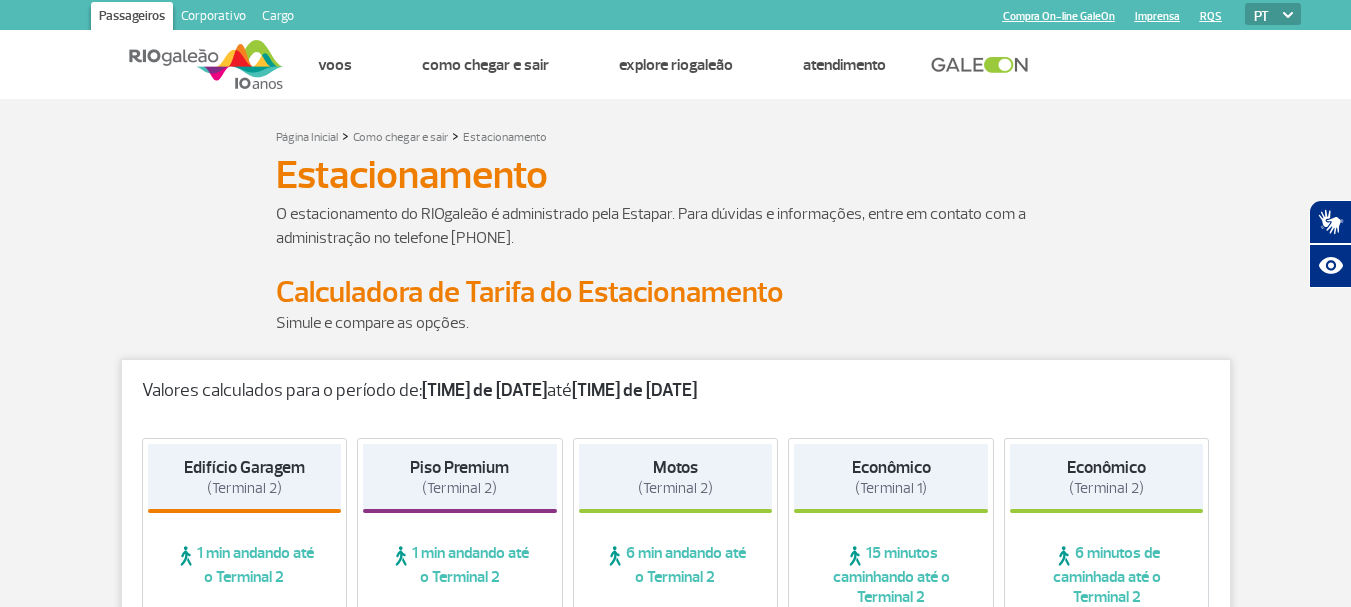 scroll, scrollTop: 1200, scrollLeft: 0, axis: vertical 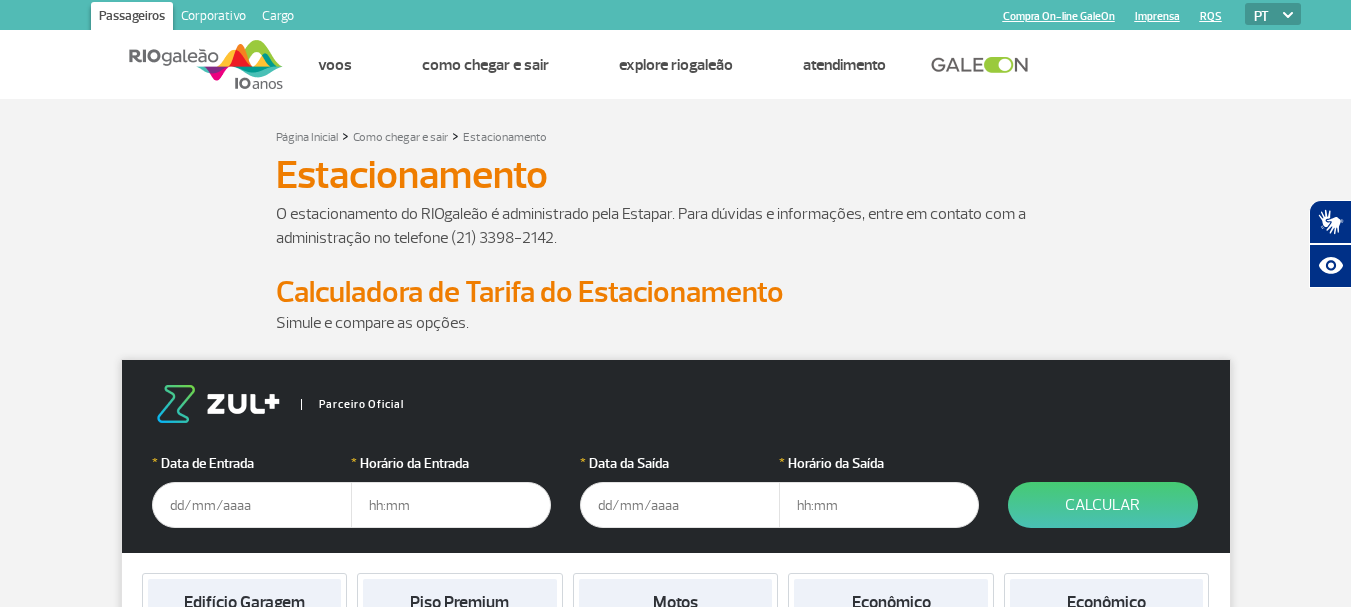 click at bounding box center (252, 505) 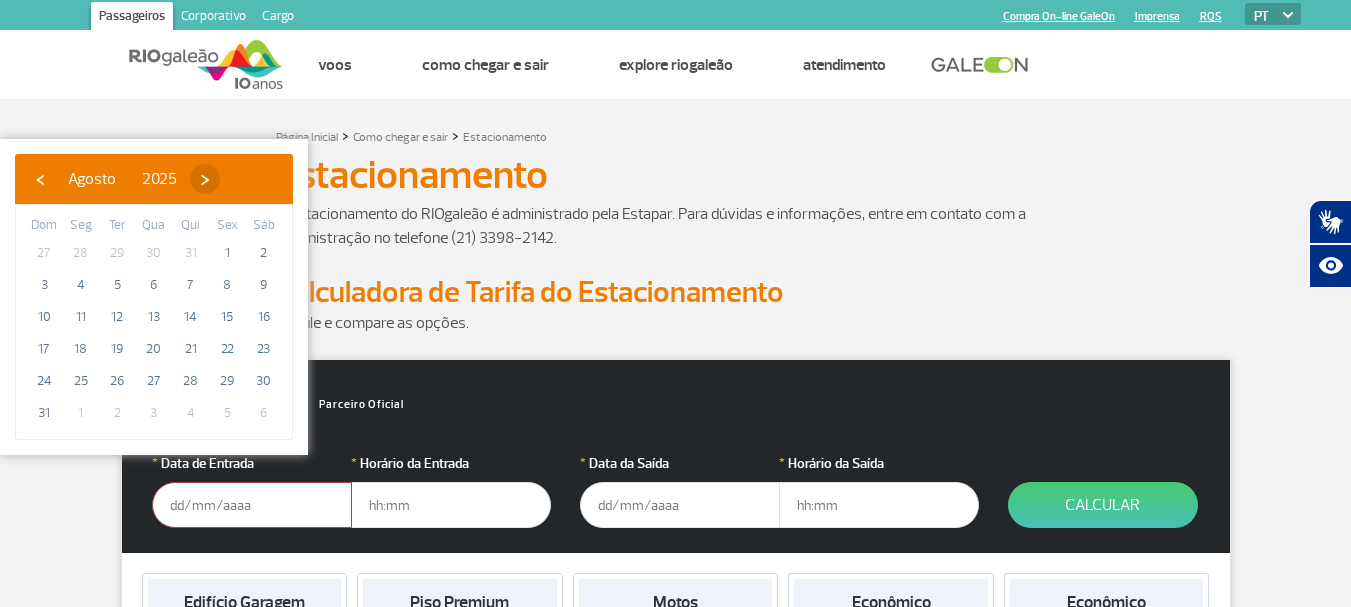 click on "›" 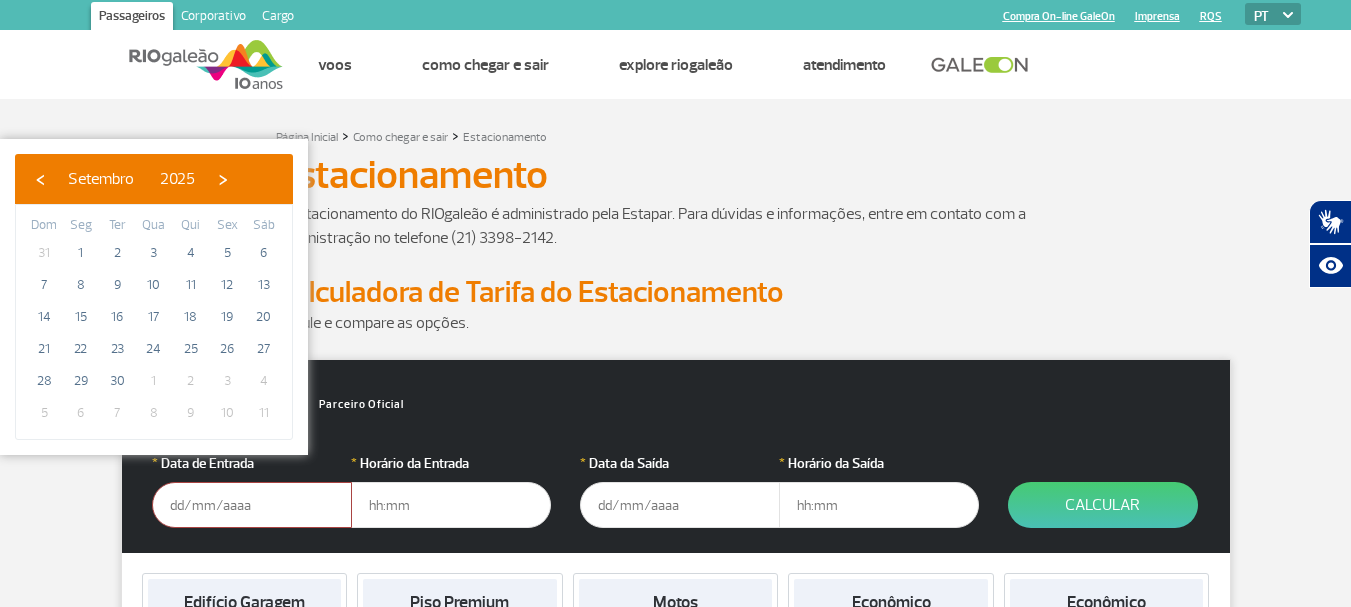 click on "›" 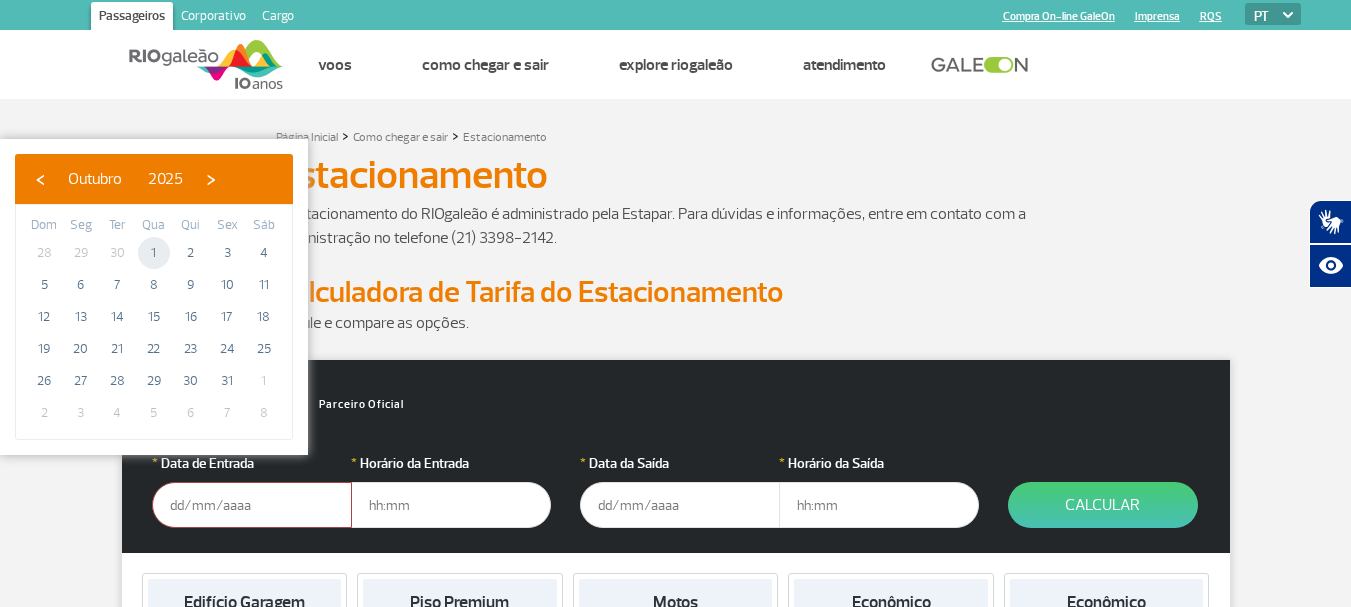 click on "1" 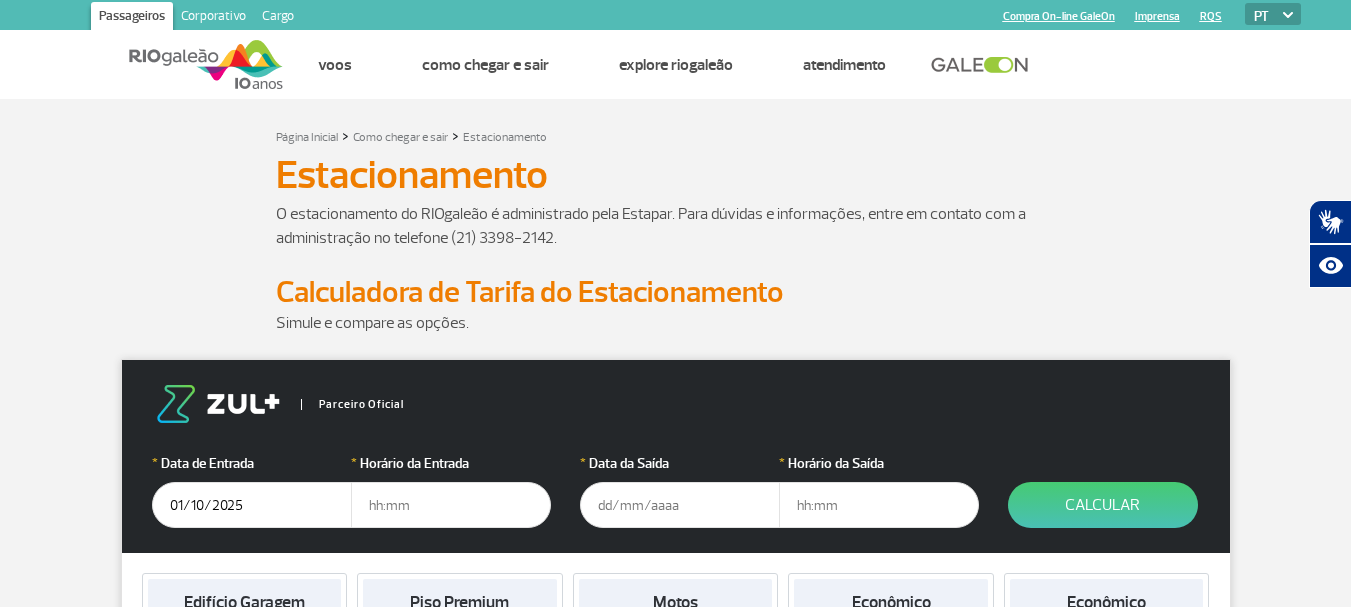 click at bounding box center (451, 505) 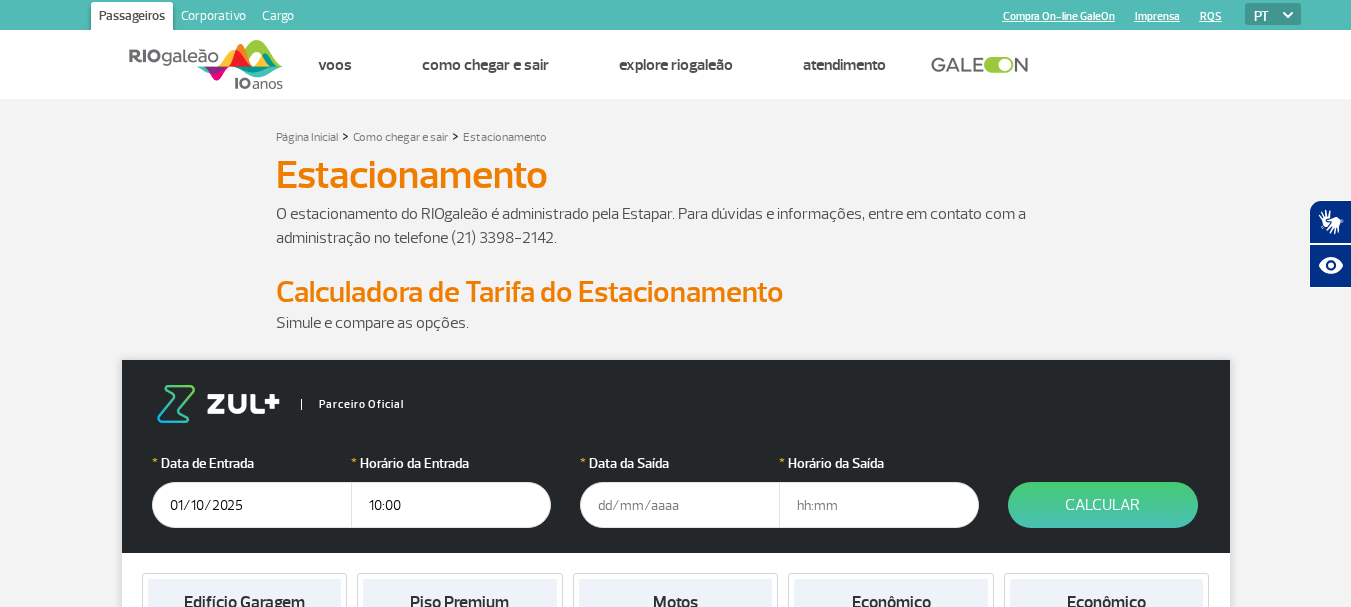 type on "10:00" 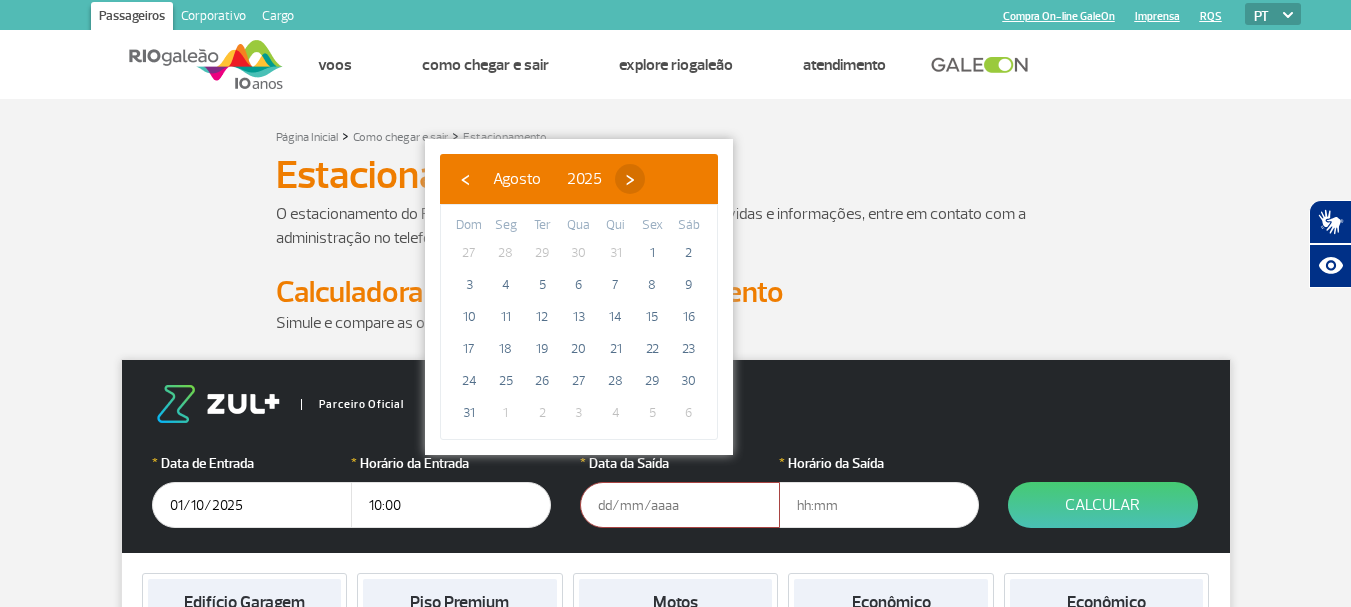 click on "›" 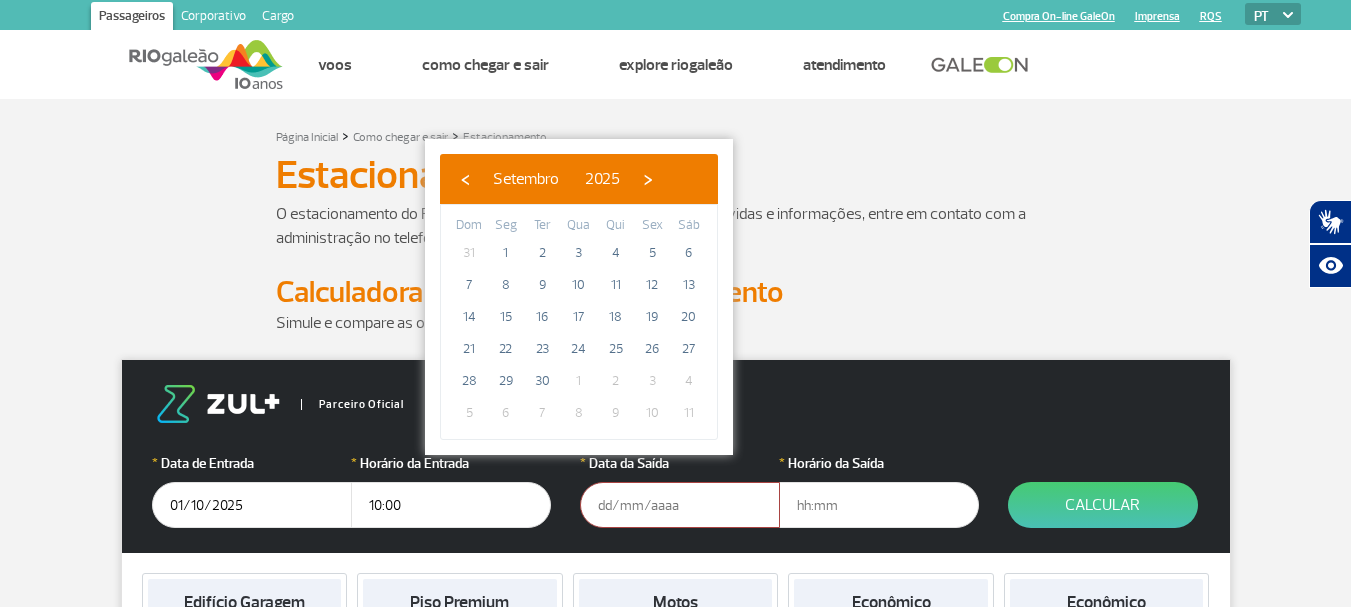click on "›" 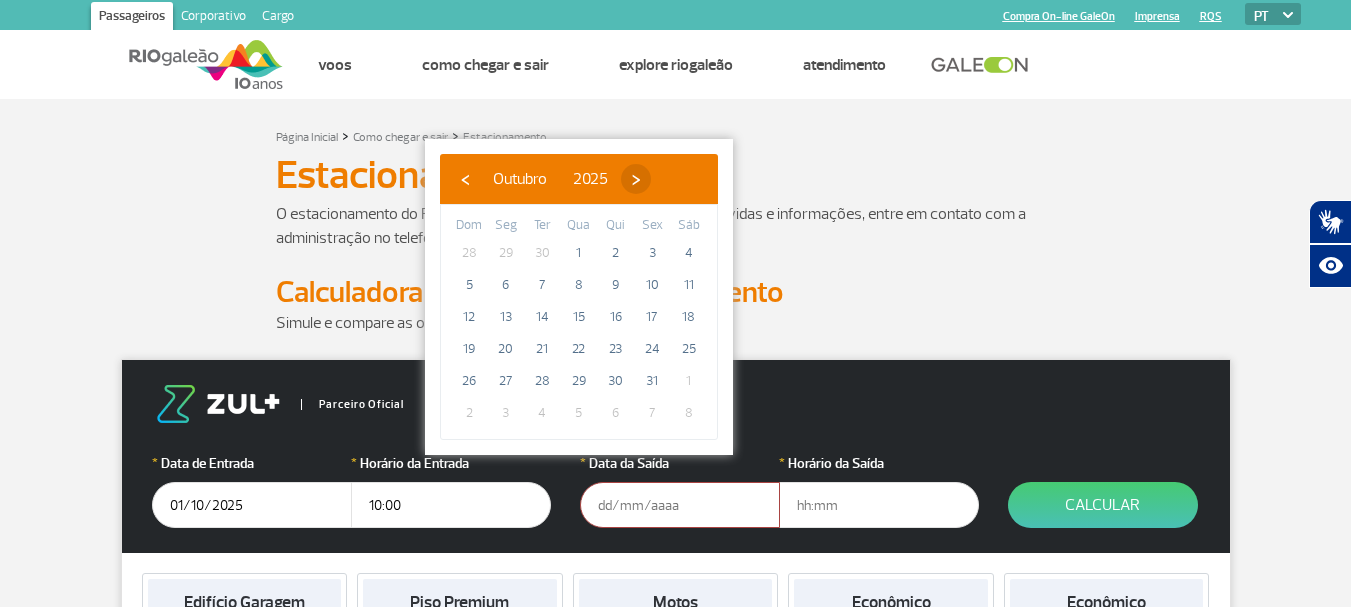 click on "›" 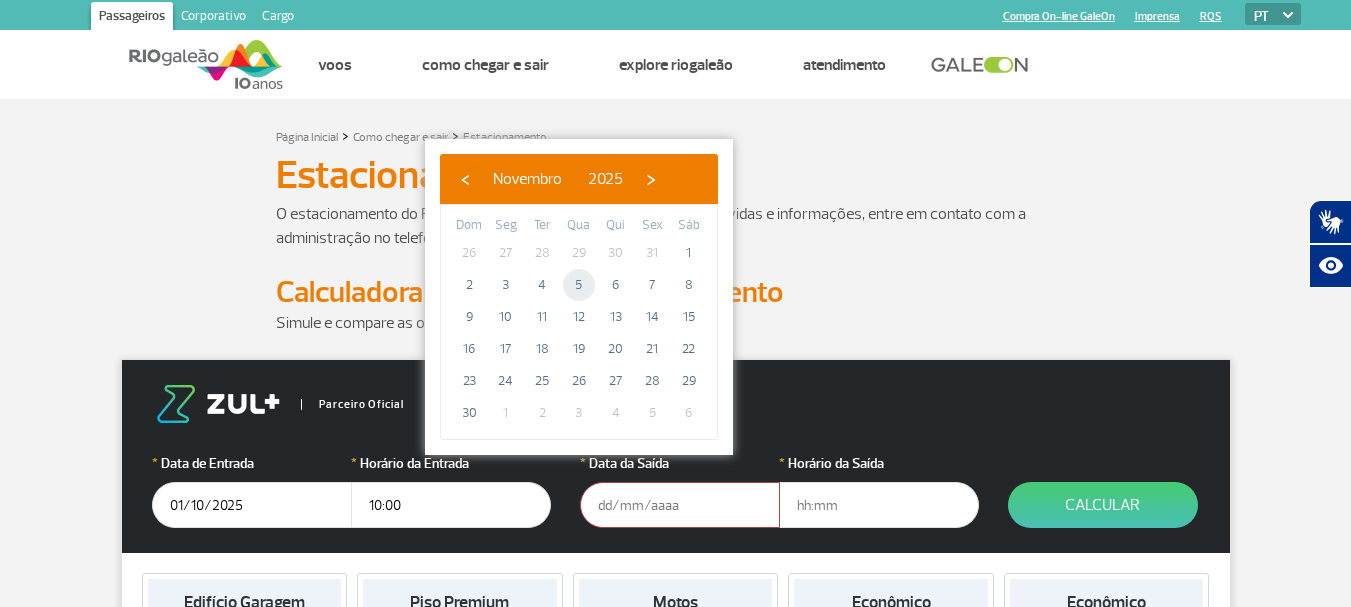 click on "5" 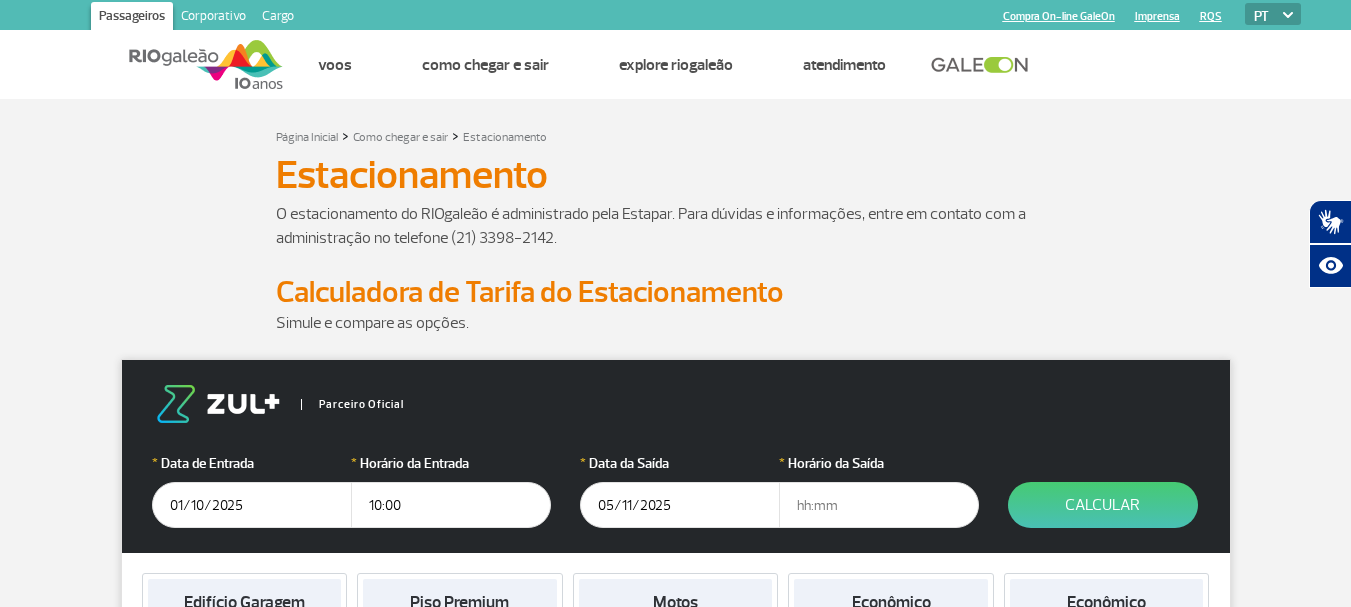 drag, startPoint x: 608, startPoint y: 476, endPoint x: 607, endPoint y: 491, distance: 15.033297 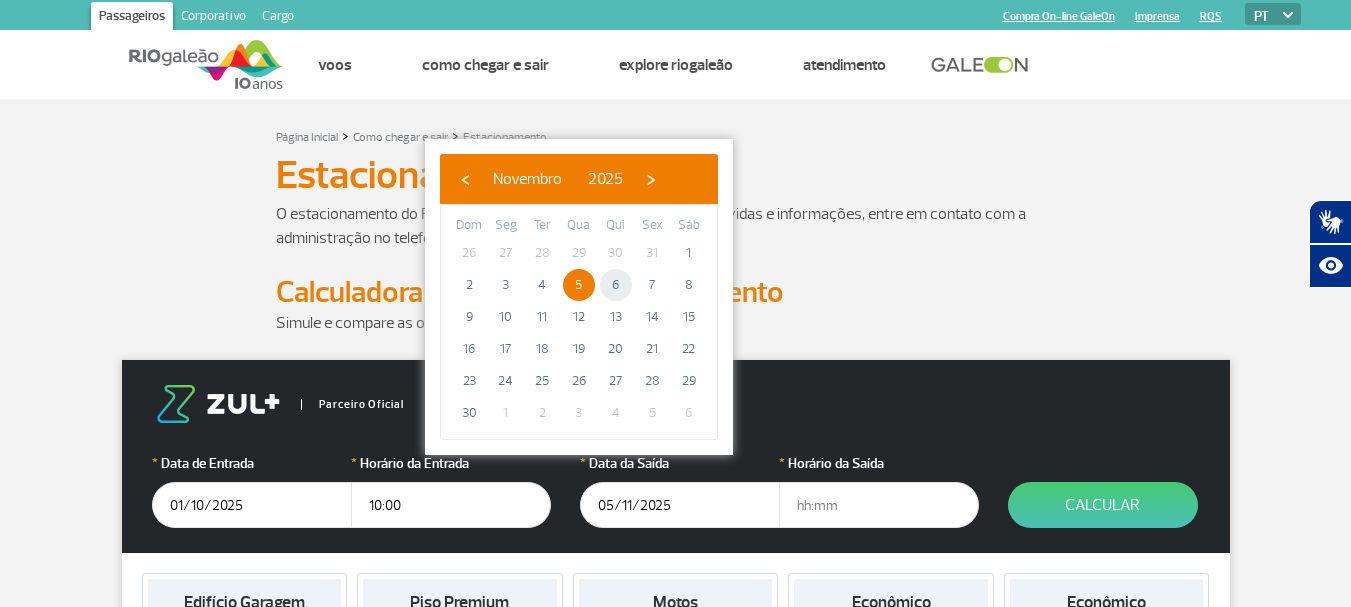 click on "6" 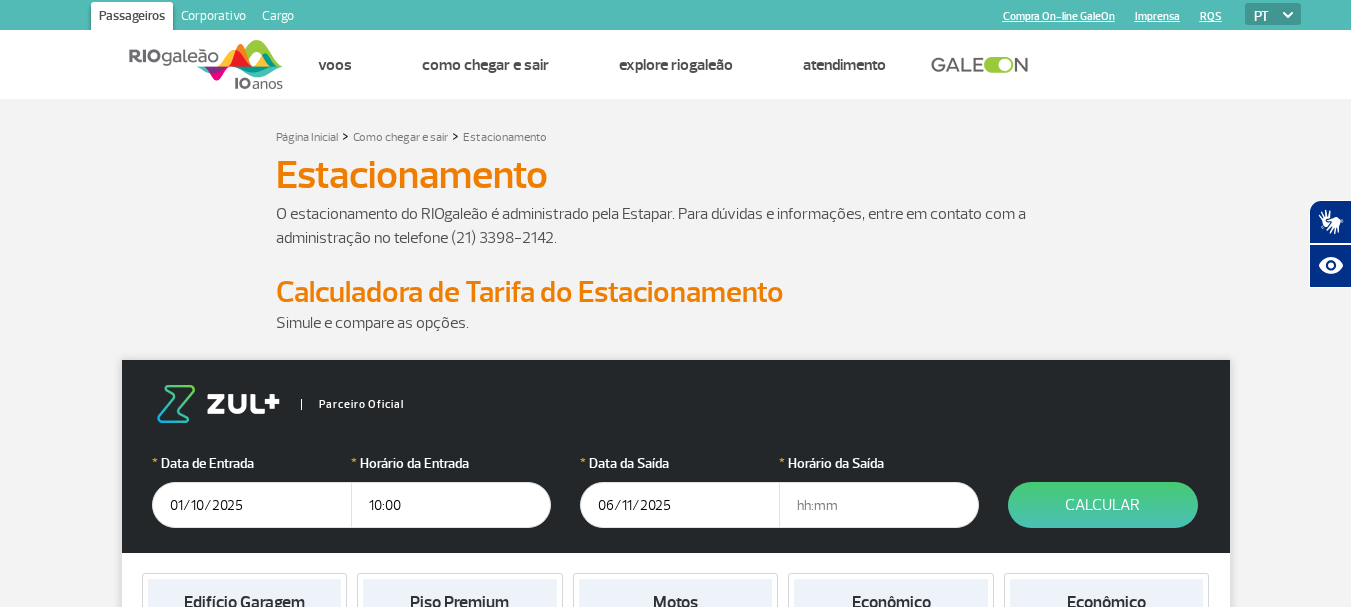 click at bounding box center (879, 505) 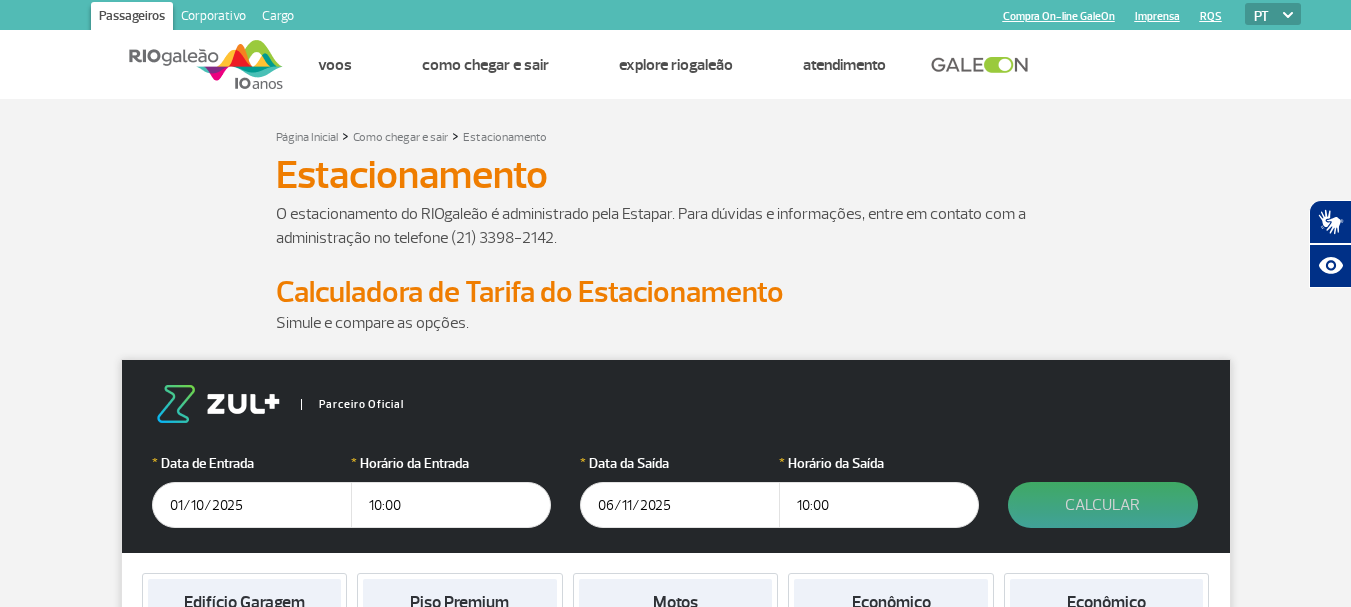 type on "10:00" 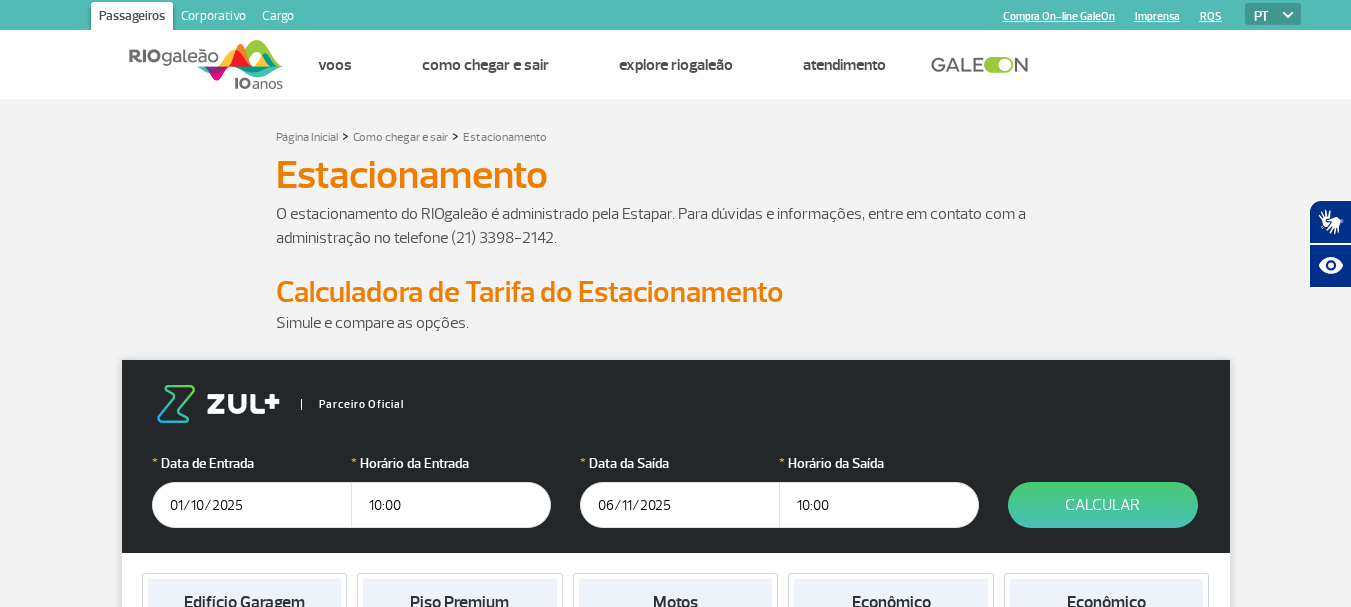 click on "Calcular" at bounding box center [1103, 505] 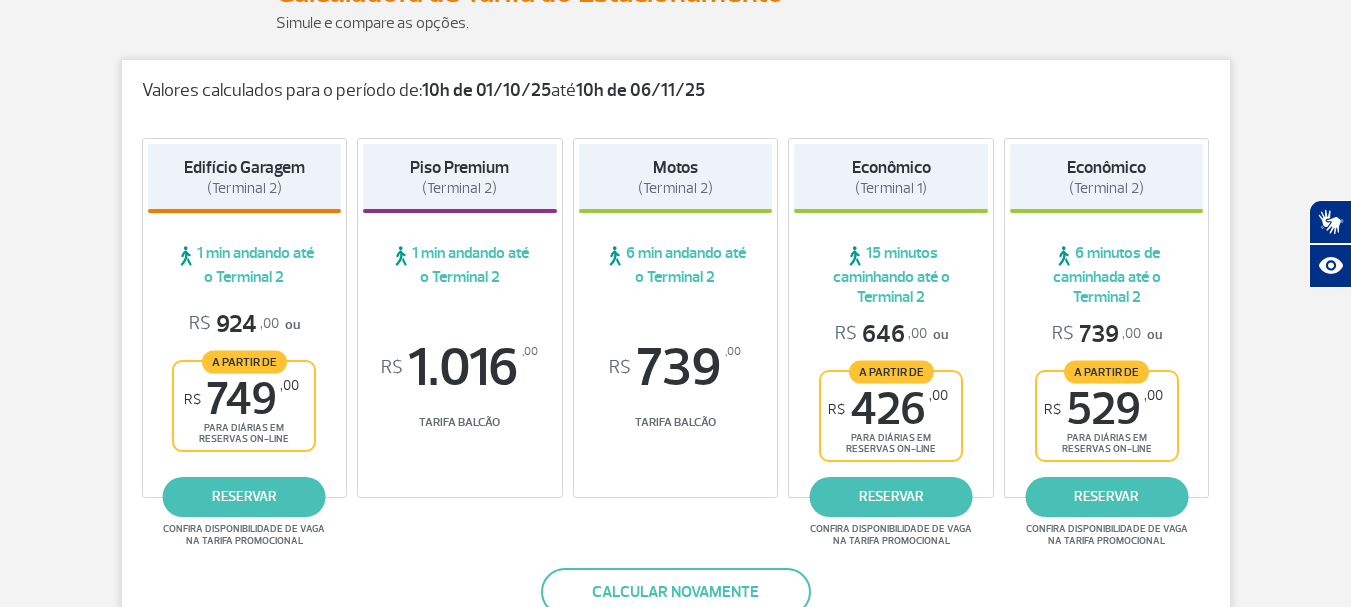 scroll, scrollTop: 400, scrollLeft: 0, axis: vertical 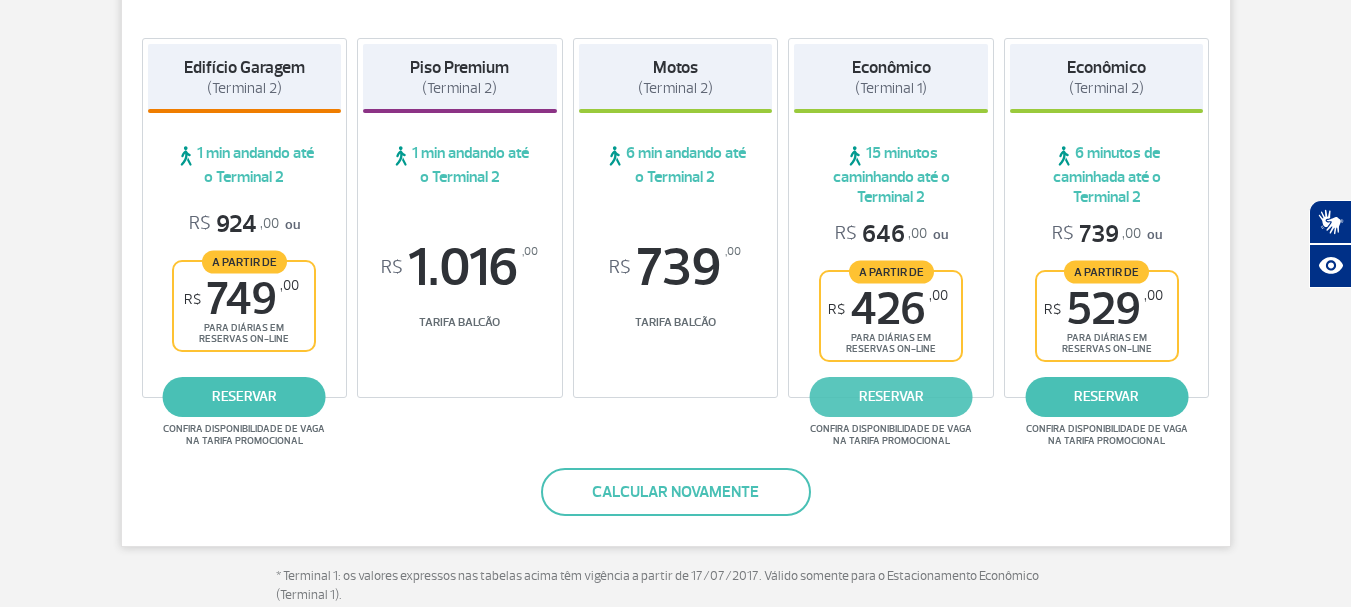 click on "reservar" at bounding box center (891, 397) 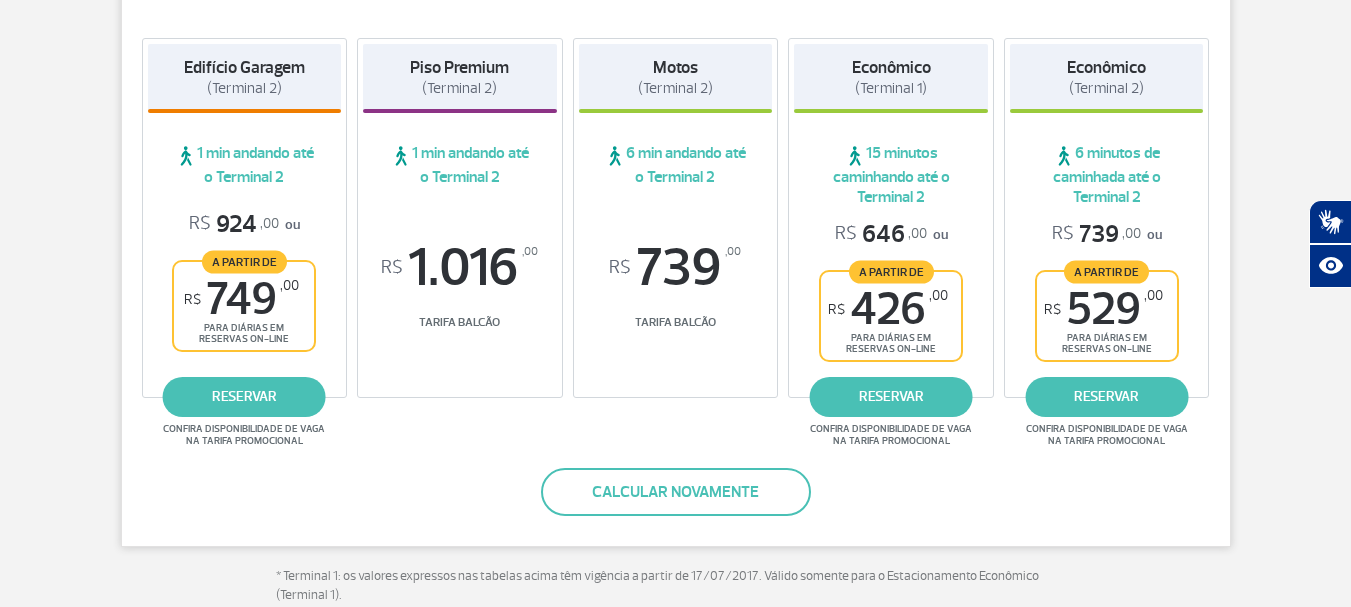 scroll, scrollTop: 0, scrollLeft: 0, axis: both 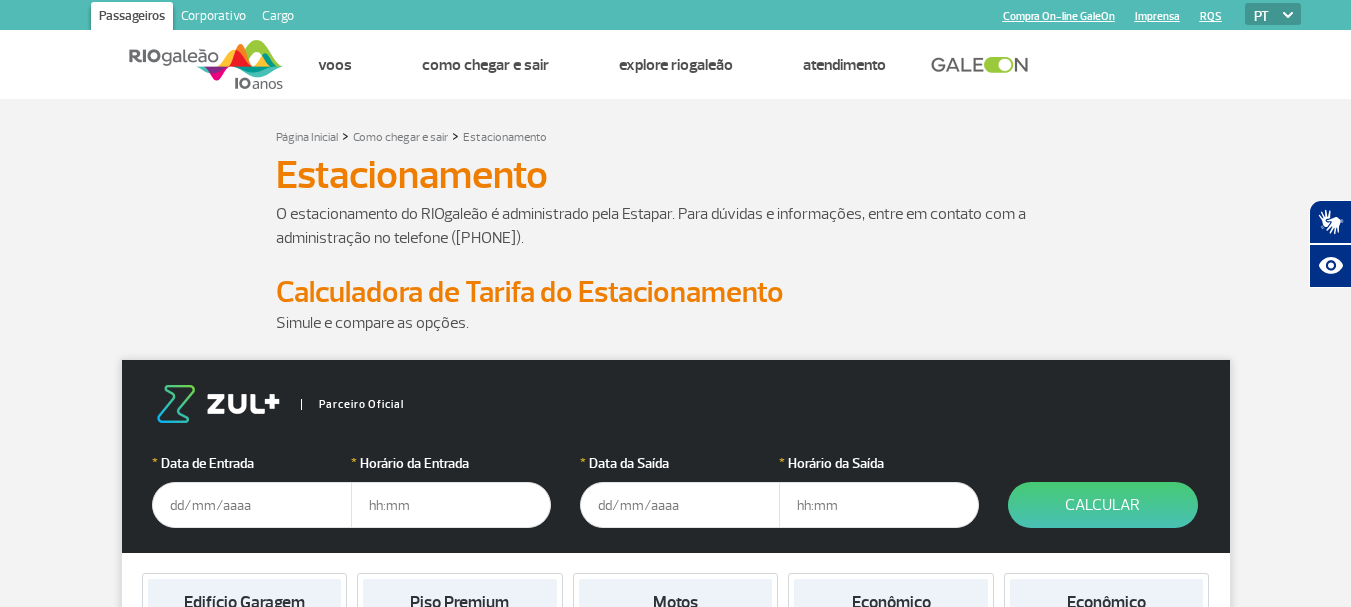 click at bounding box center (252, 505) 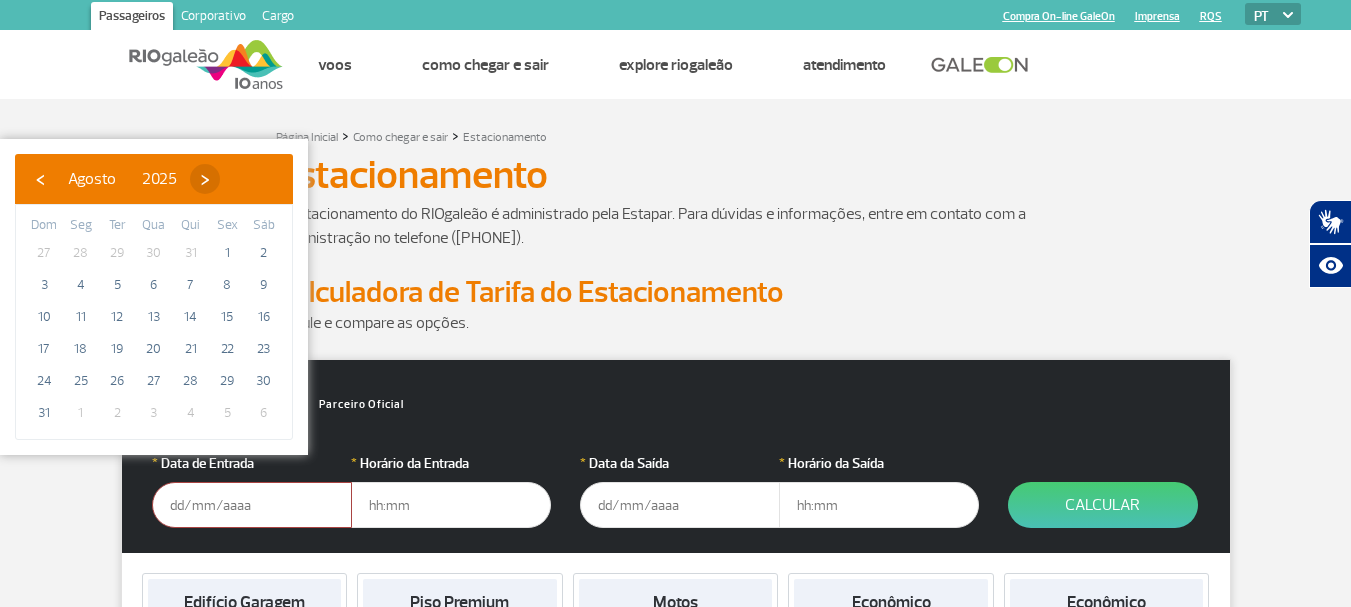 click on "›" 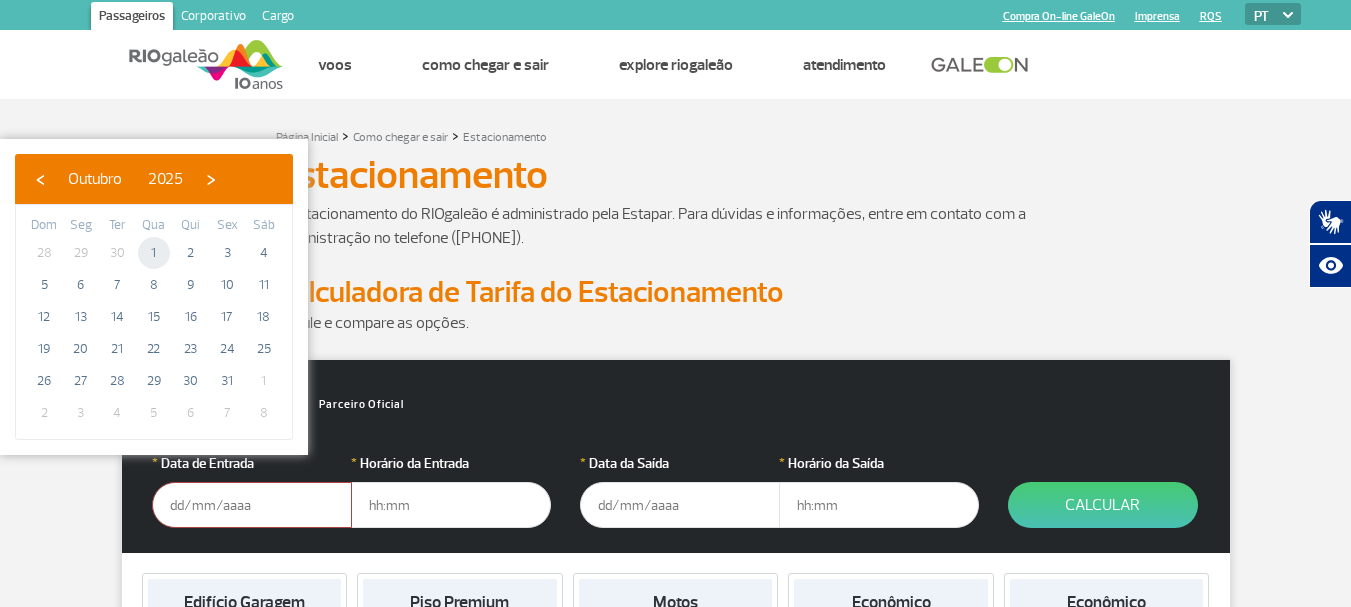 click on "1" 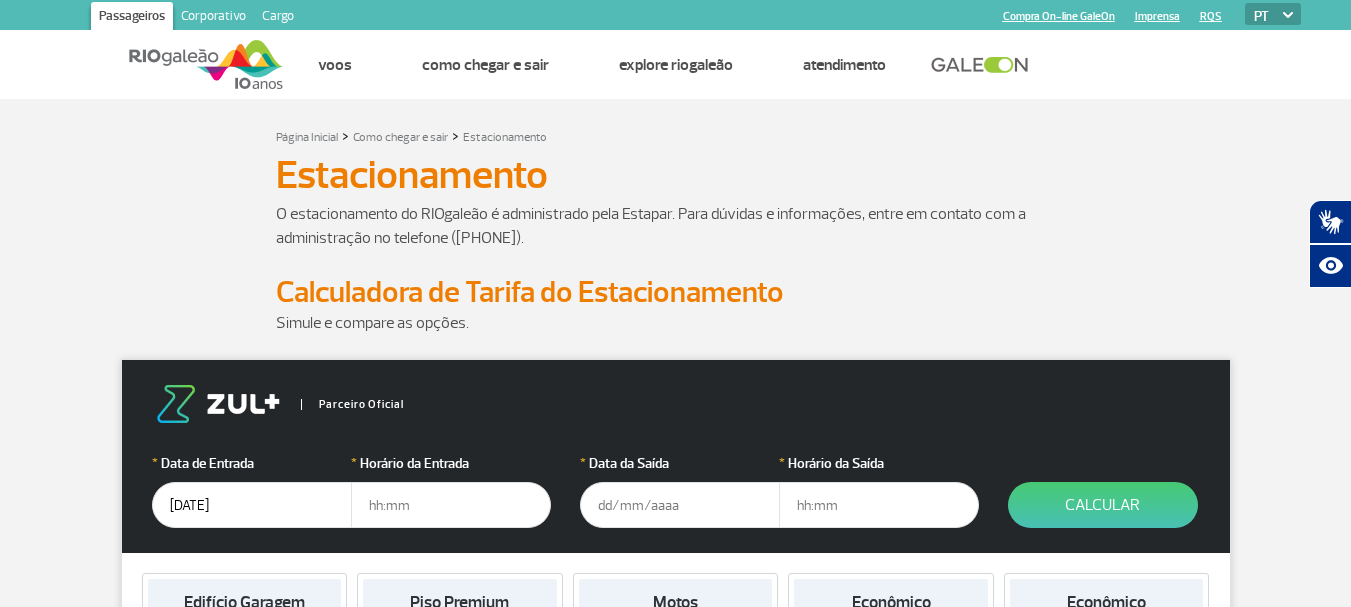 click at bounding box center [451, 505] 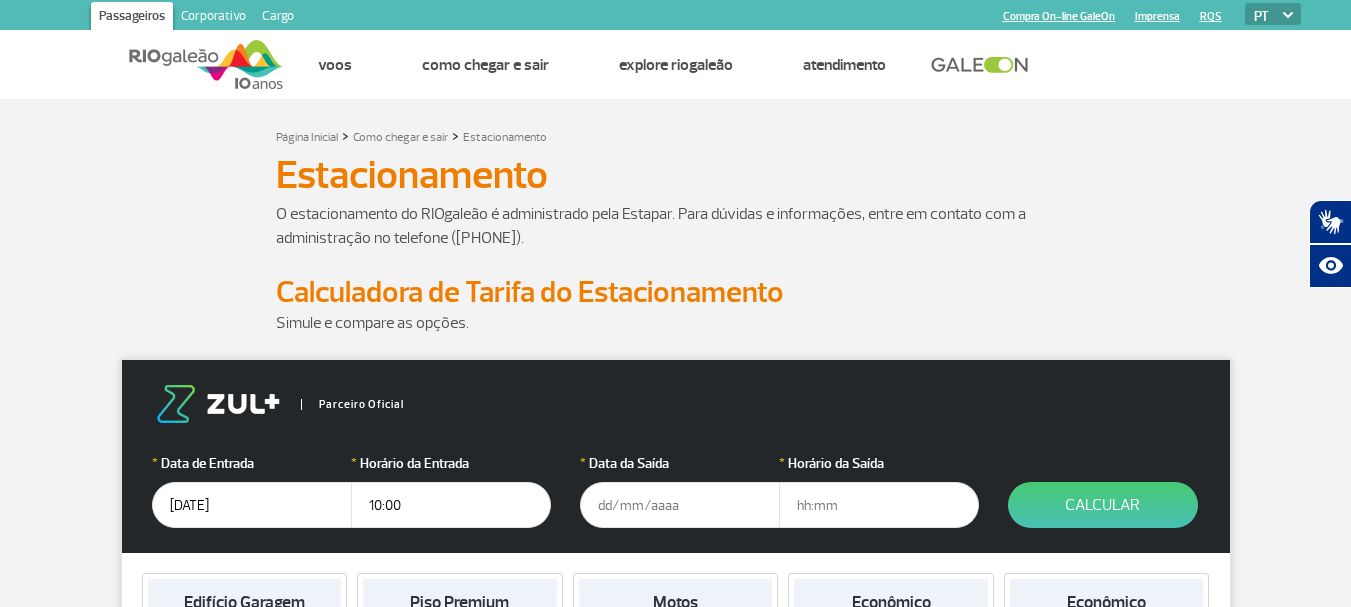 type on "10:00" 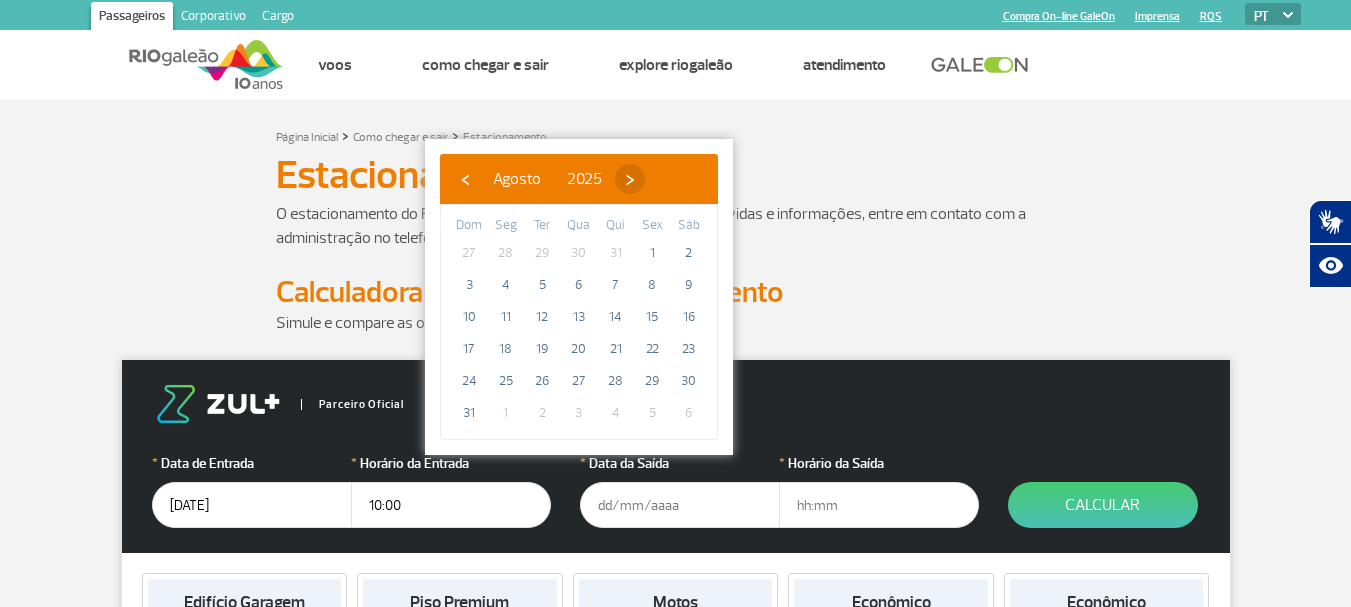 click on "›" 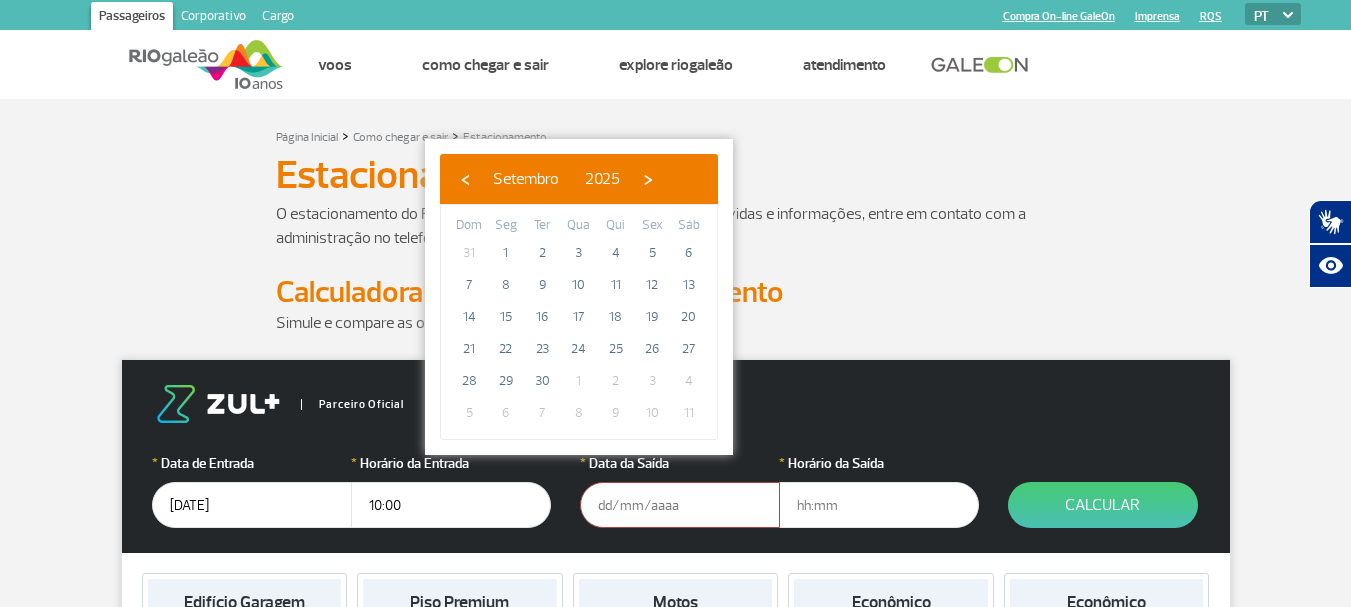 click on "›" 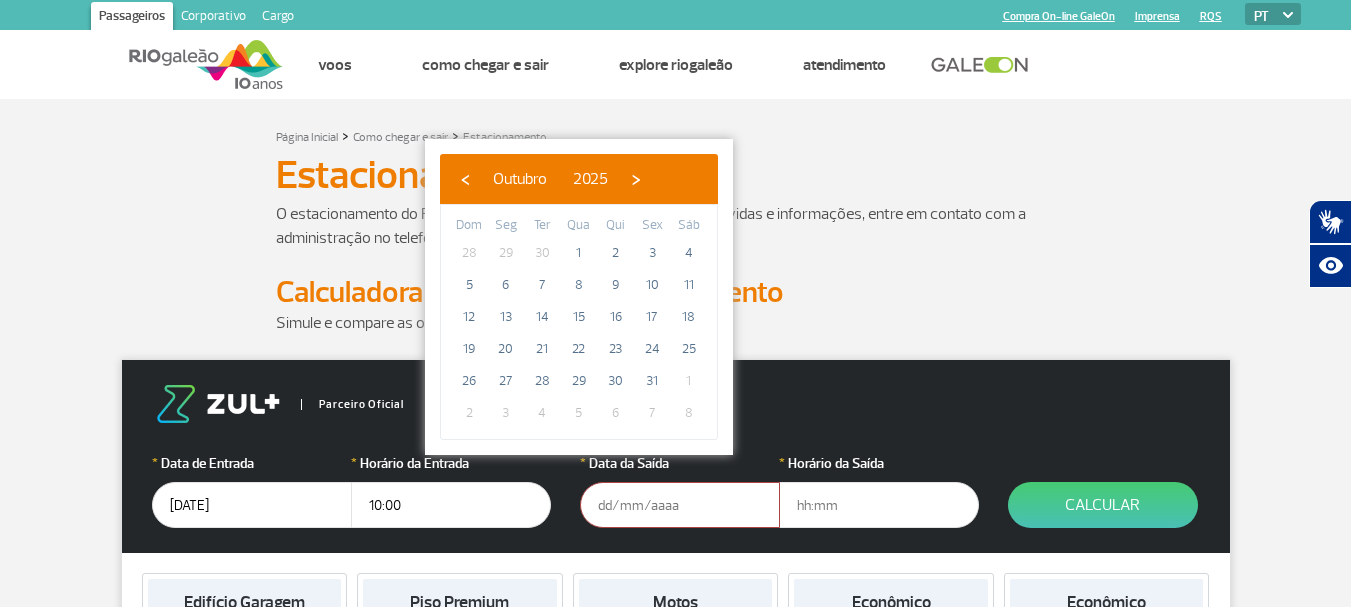 click on "›" 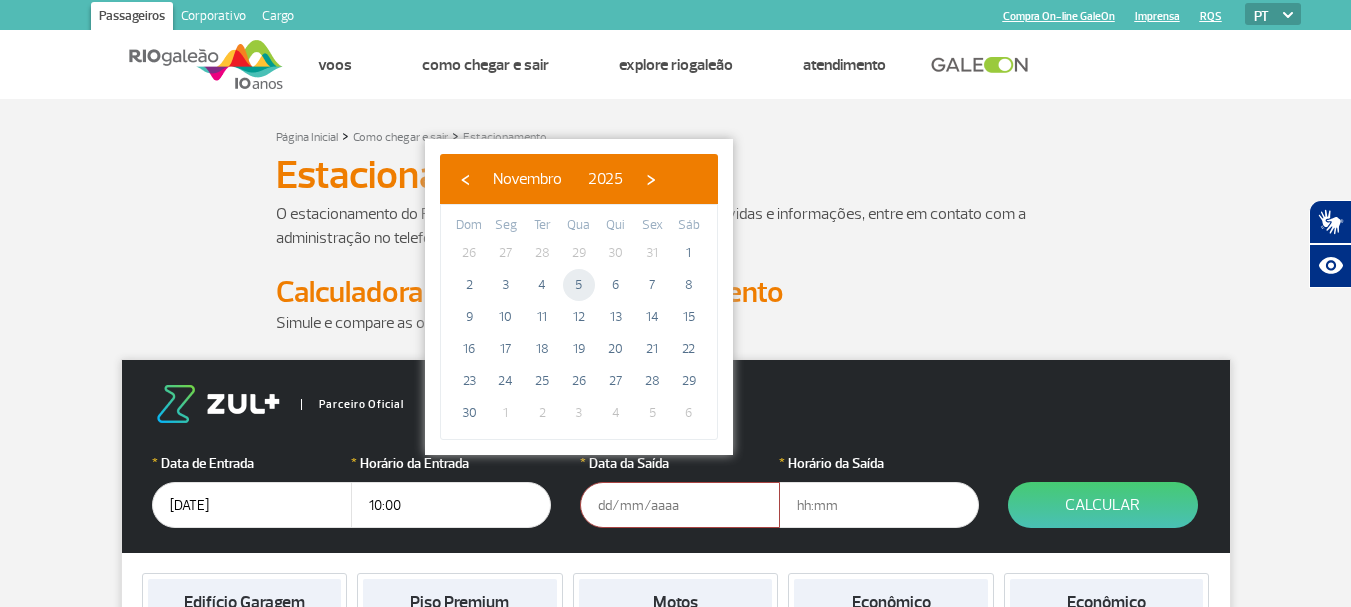 click on "5" 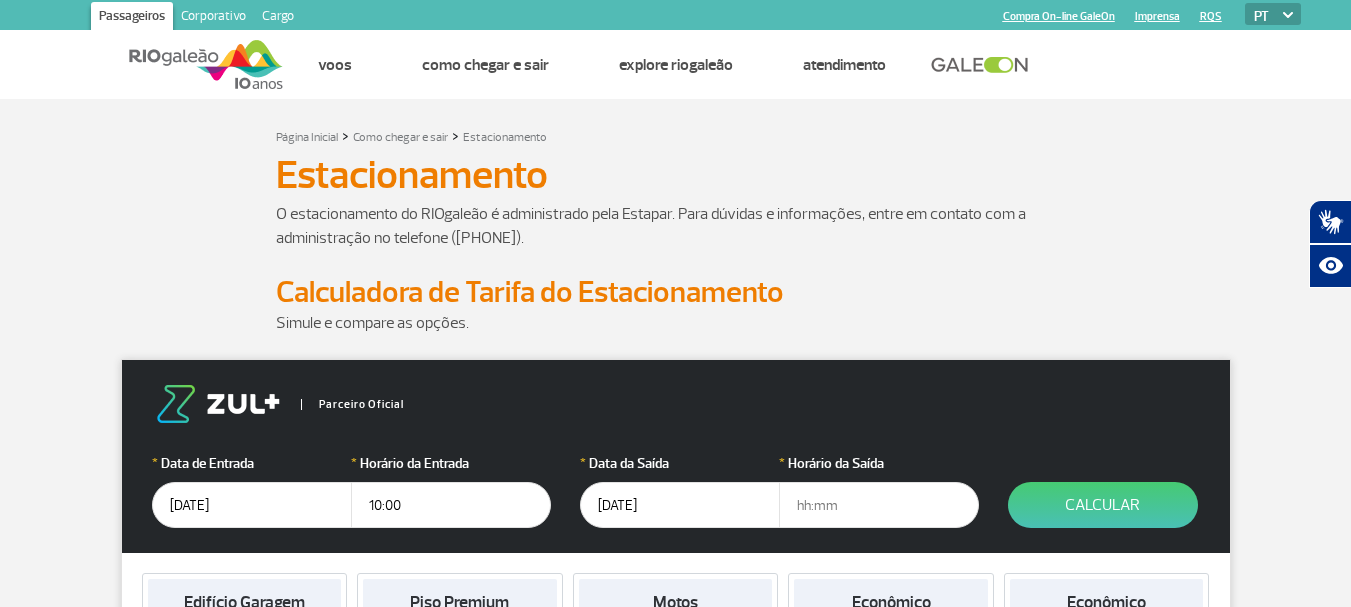 click at bounding box center [879, 505] 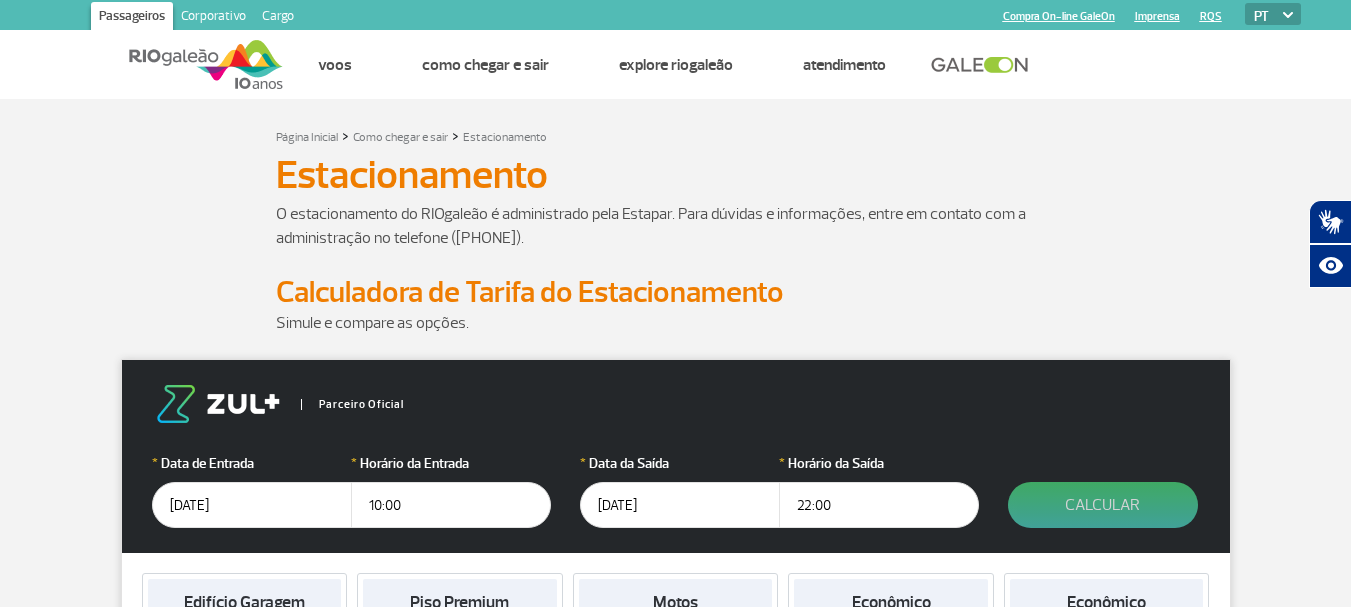 type on "22:00" 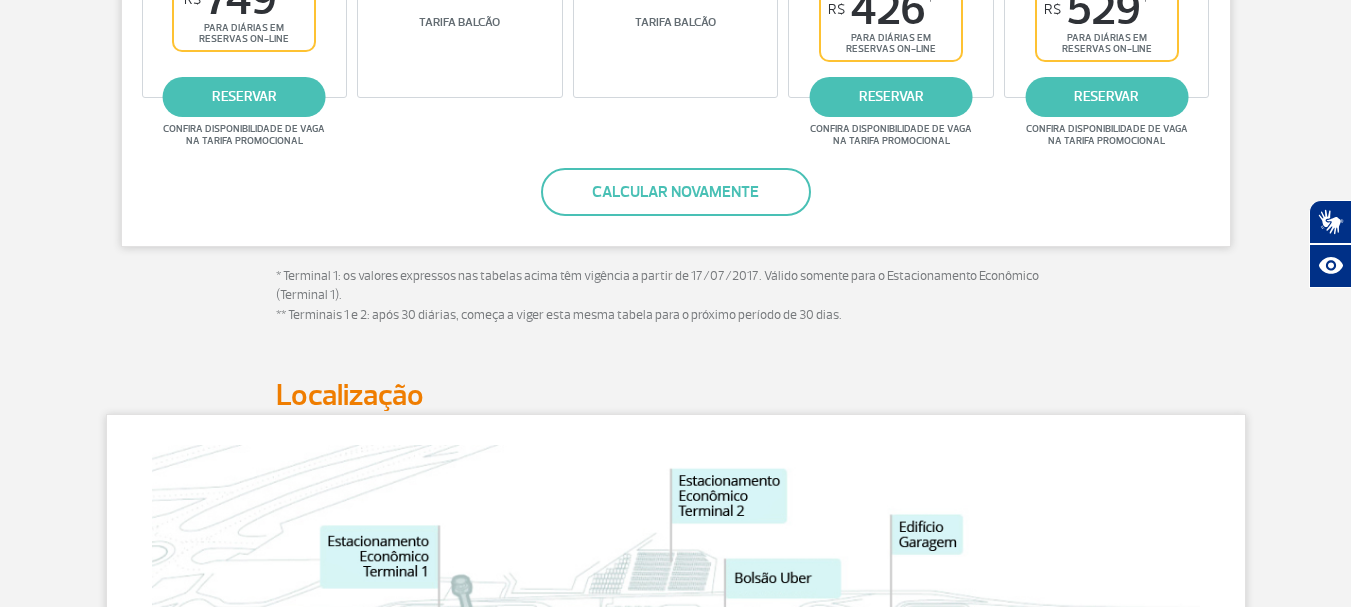 scroll, scrollTop: 500, scrollLeft: 0, axis: vertical 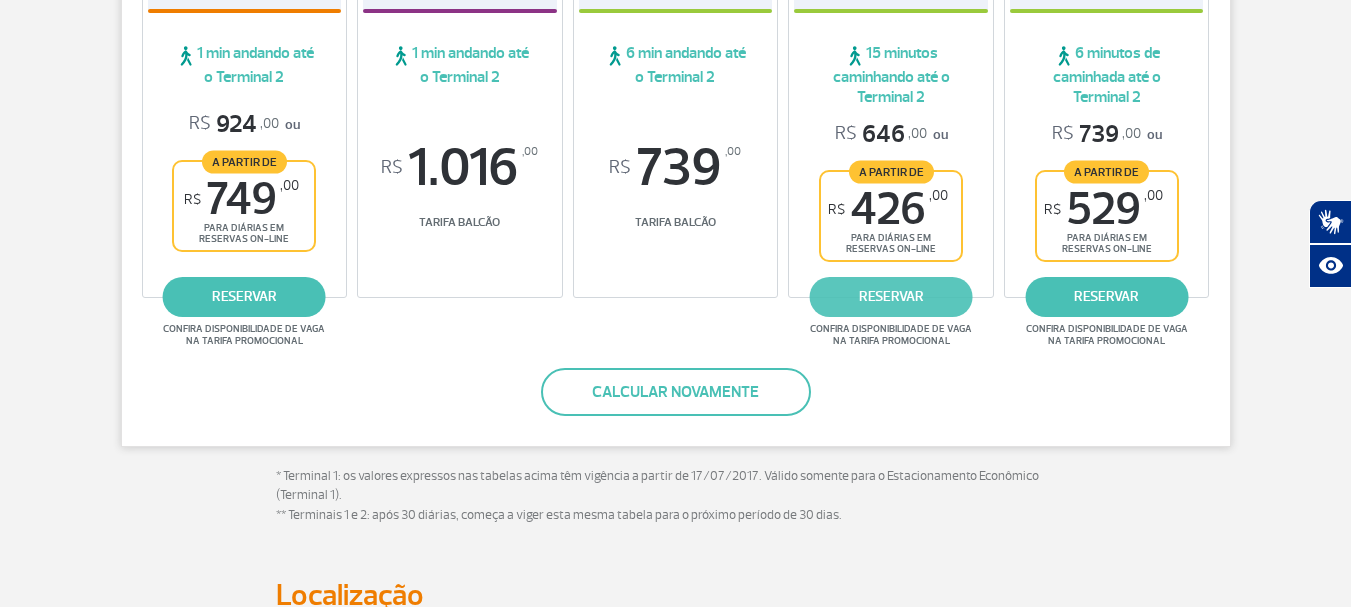 click on "reservar" at bounding box center [891, 297] 